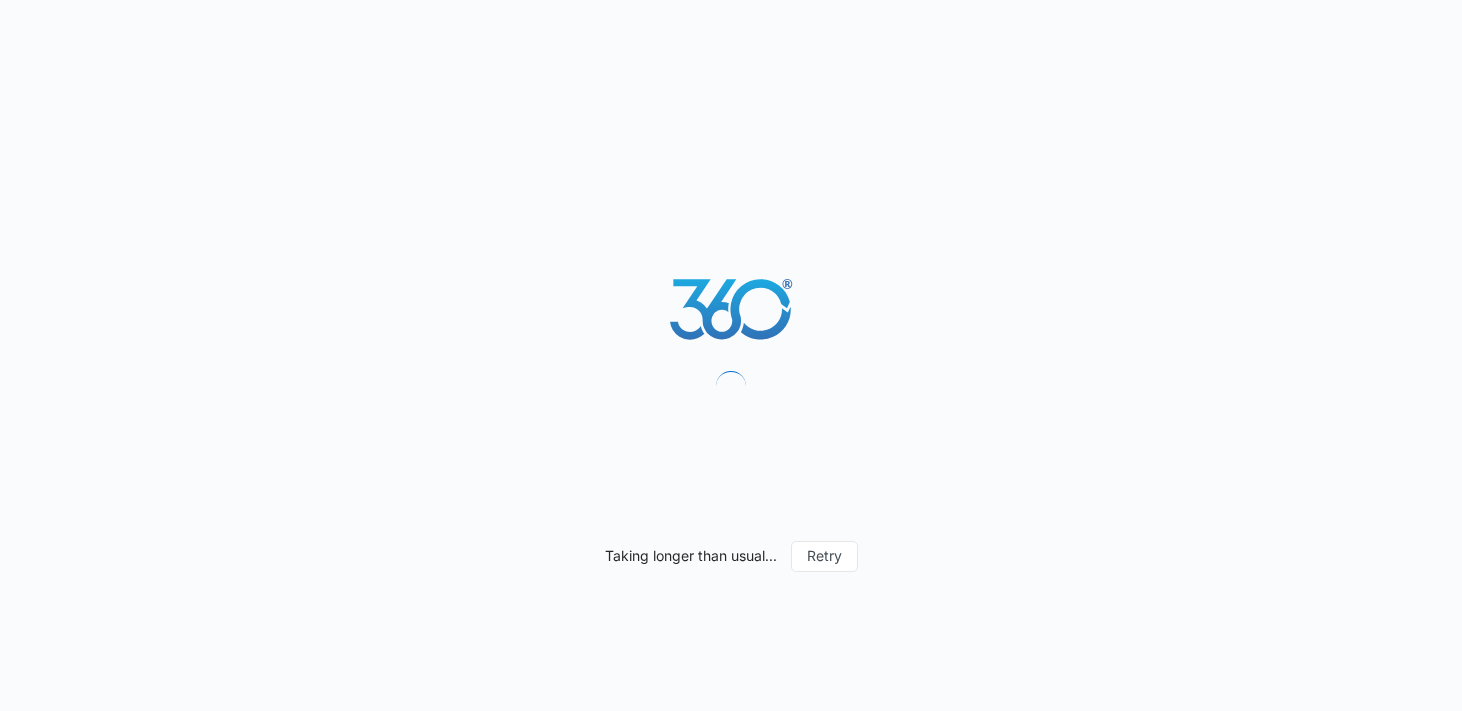 scroll, scrollTop: 0, scrollLeft: 0, axis: both 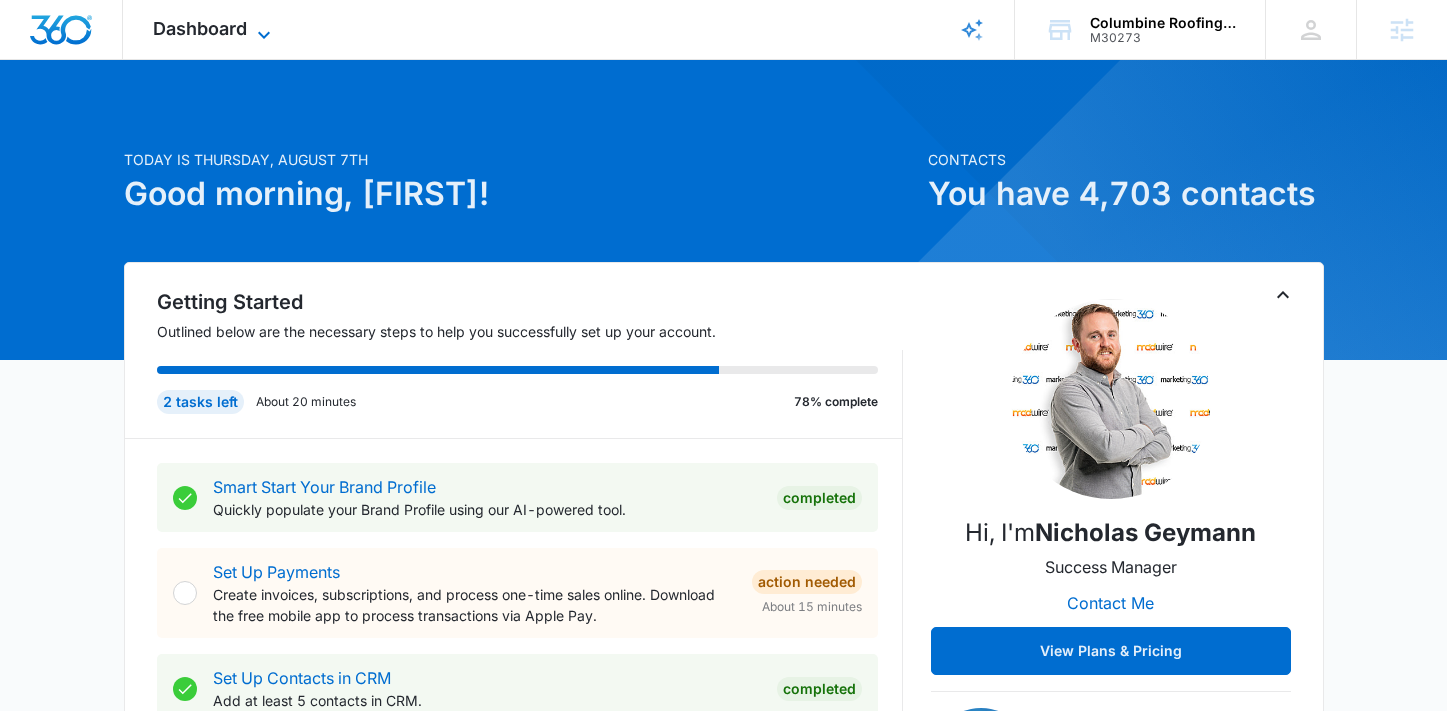 click 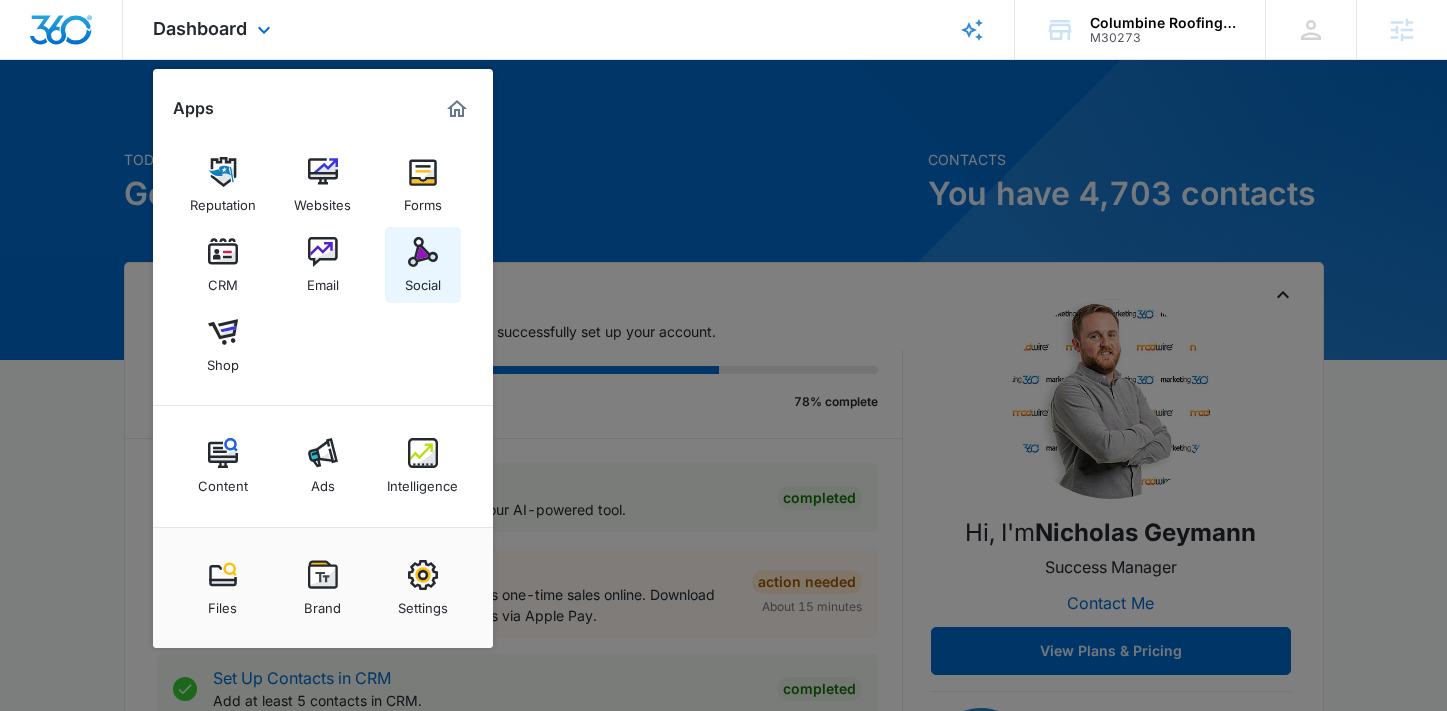 click at bounding box center [423, 252] 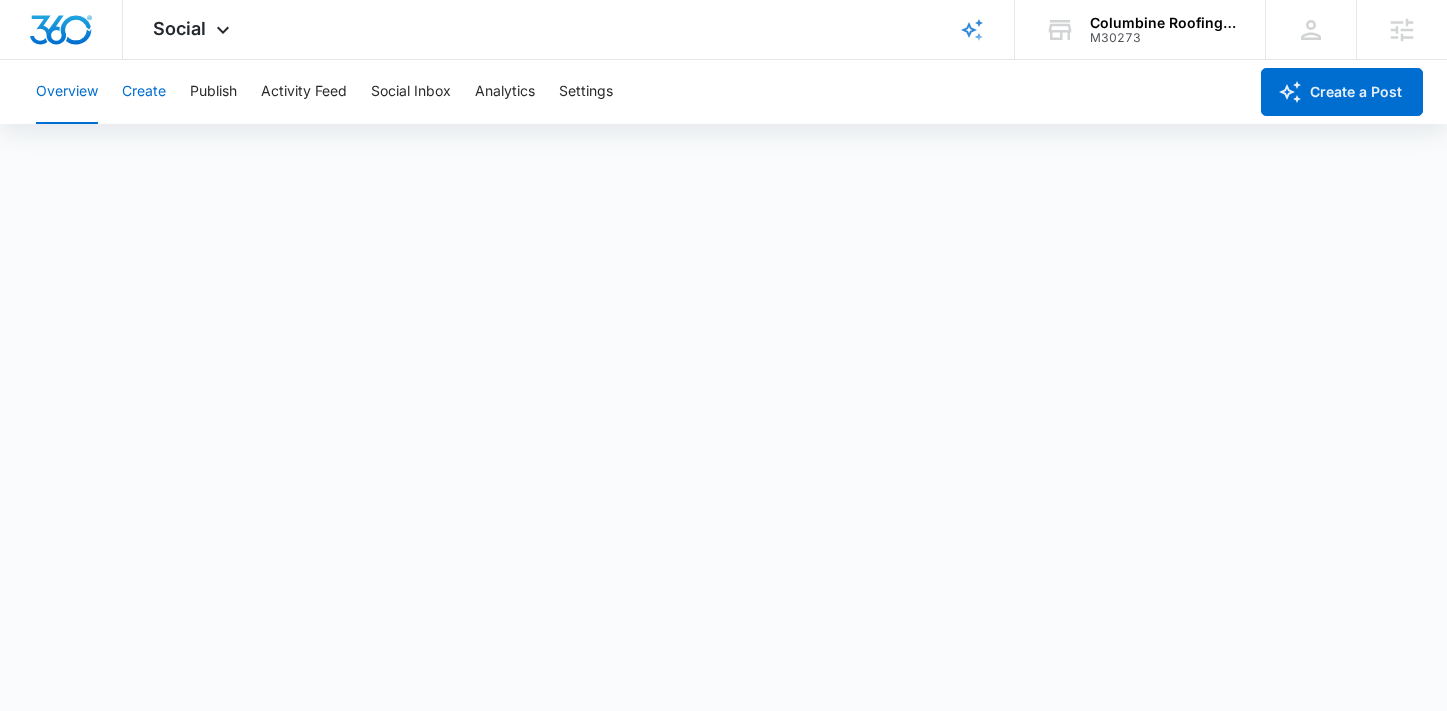click on "Create" at bounding box center [144, 92] 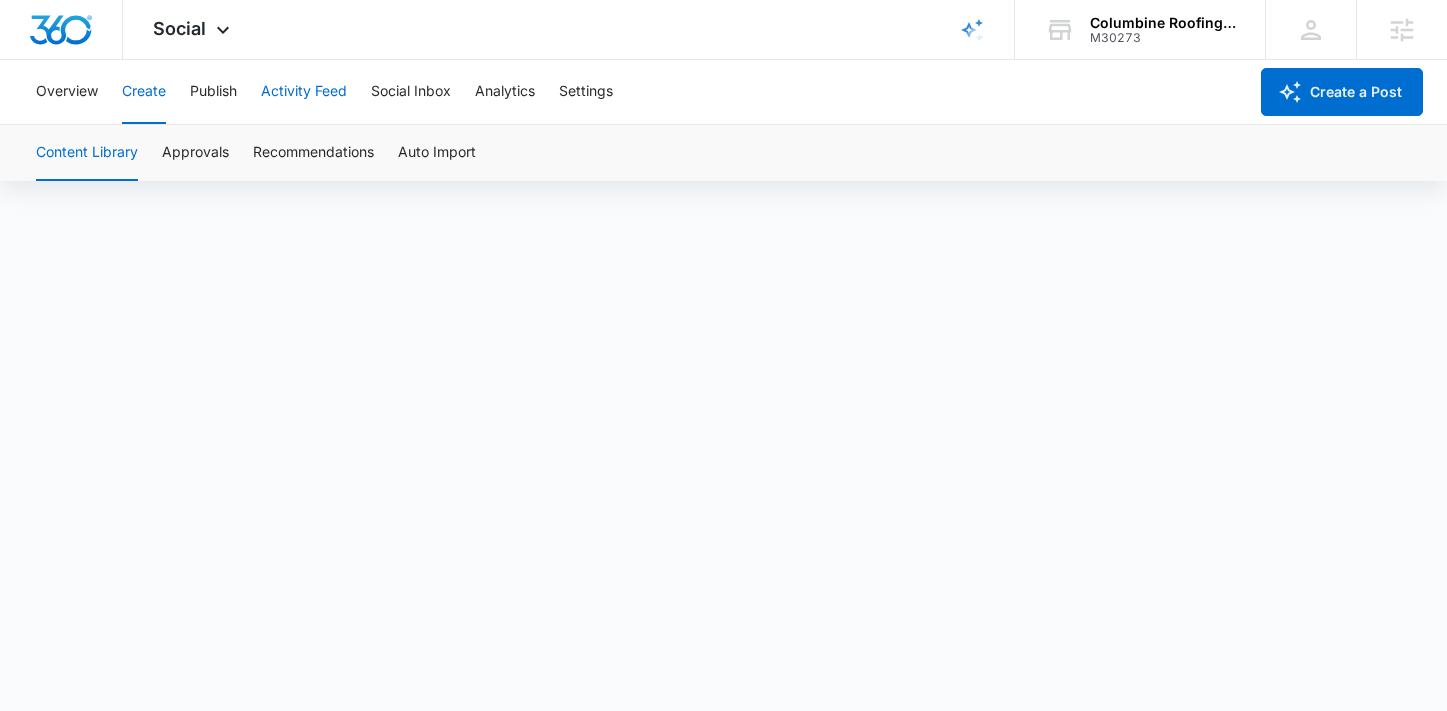 click on "Activity Feed" at bounding box center (304, 92) 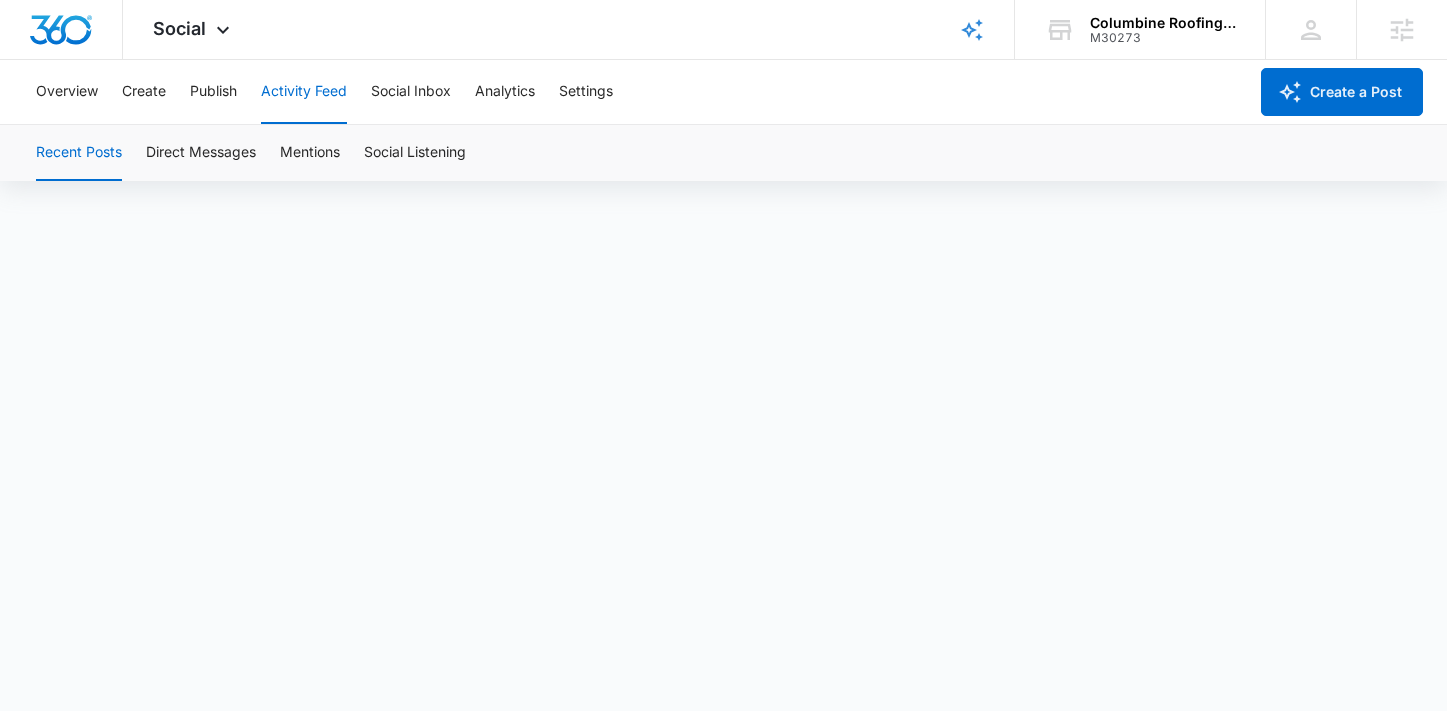 click on "Overview Create Publish Activity Feed Social Inbox Analytics Settings" at bounding box center [635, 92] 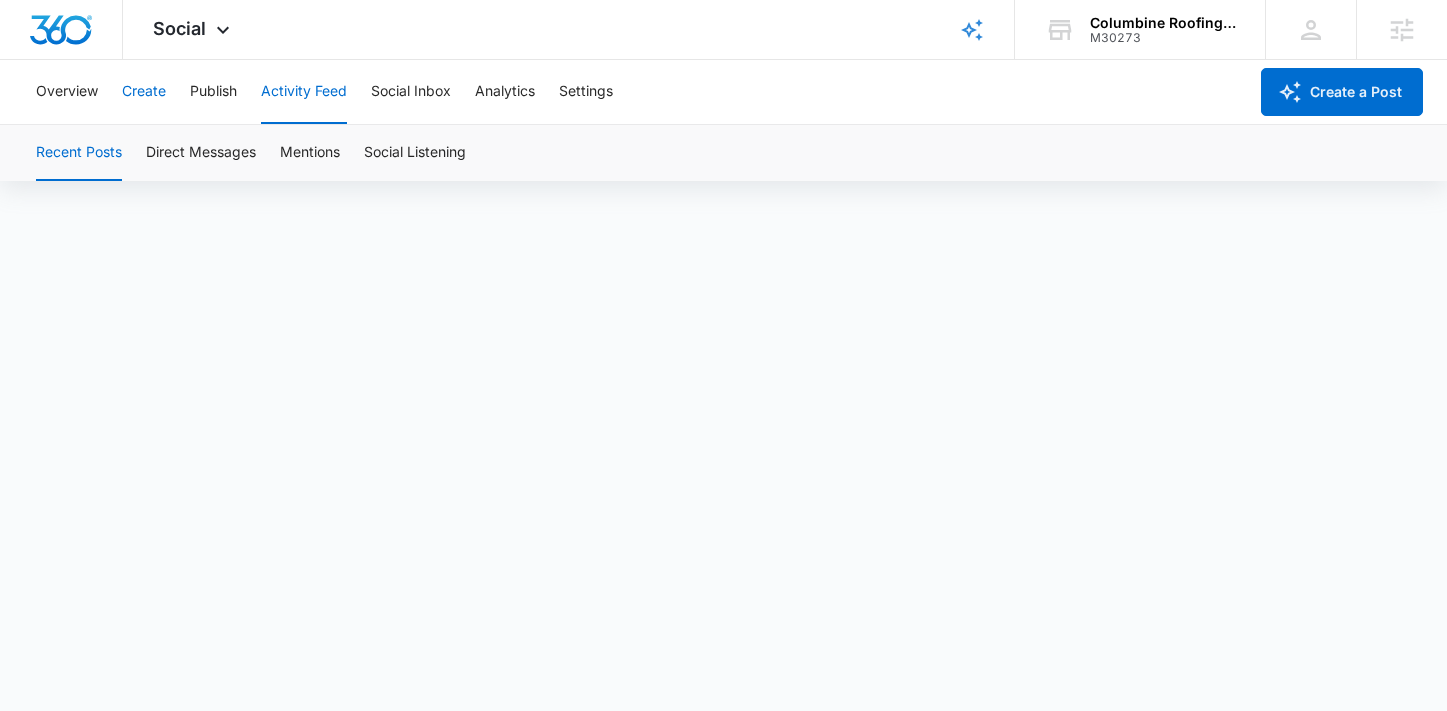 click on "Create" at bounding box center (144, 92) 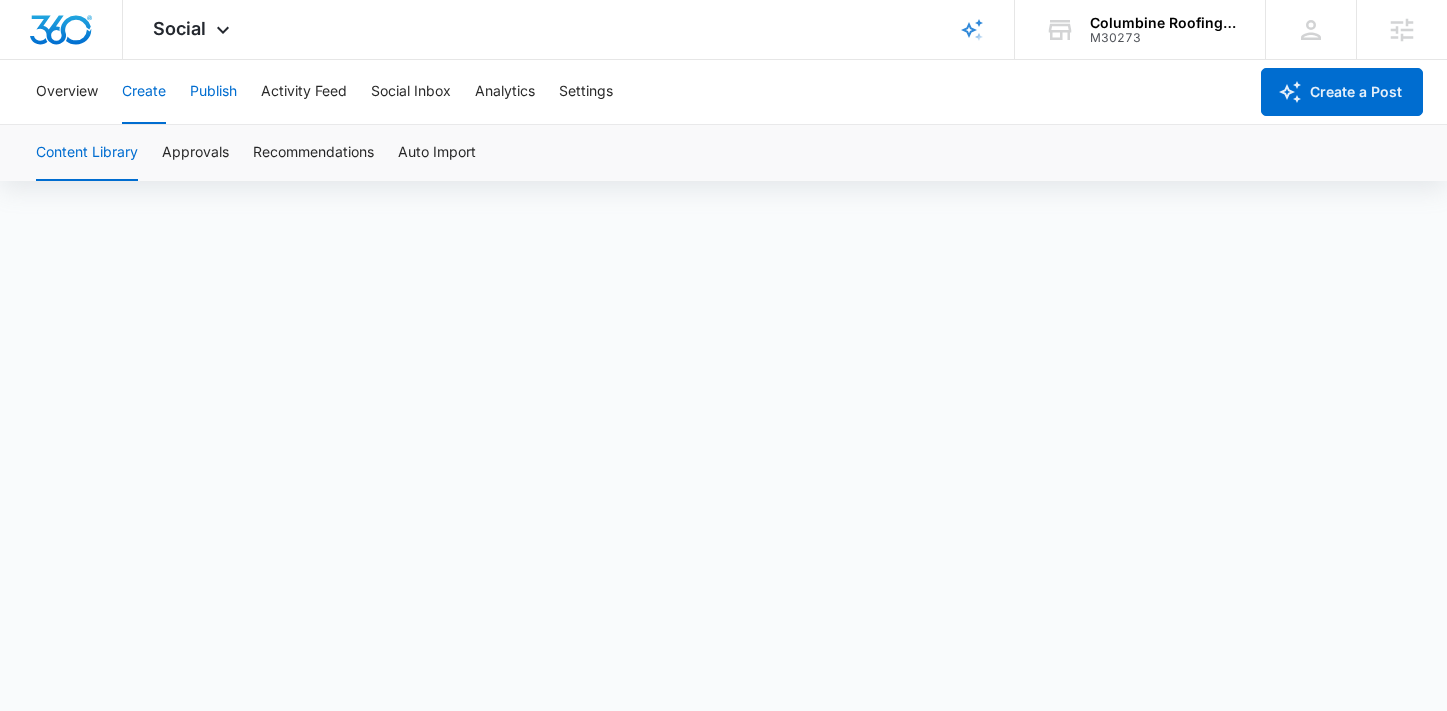 click on "Publish" at bounding box center [213, 92] 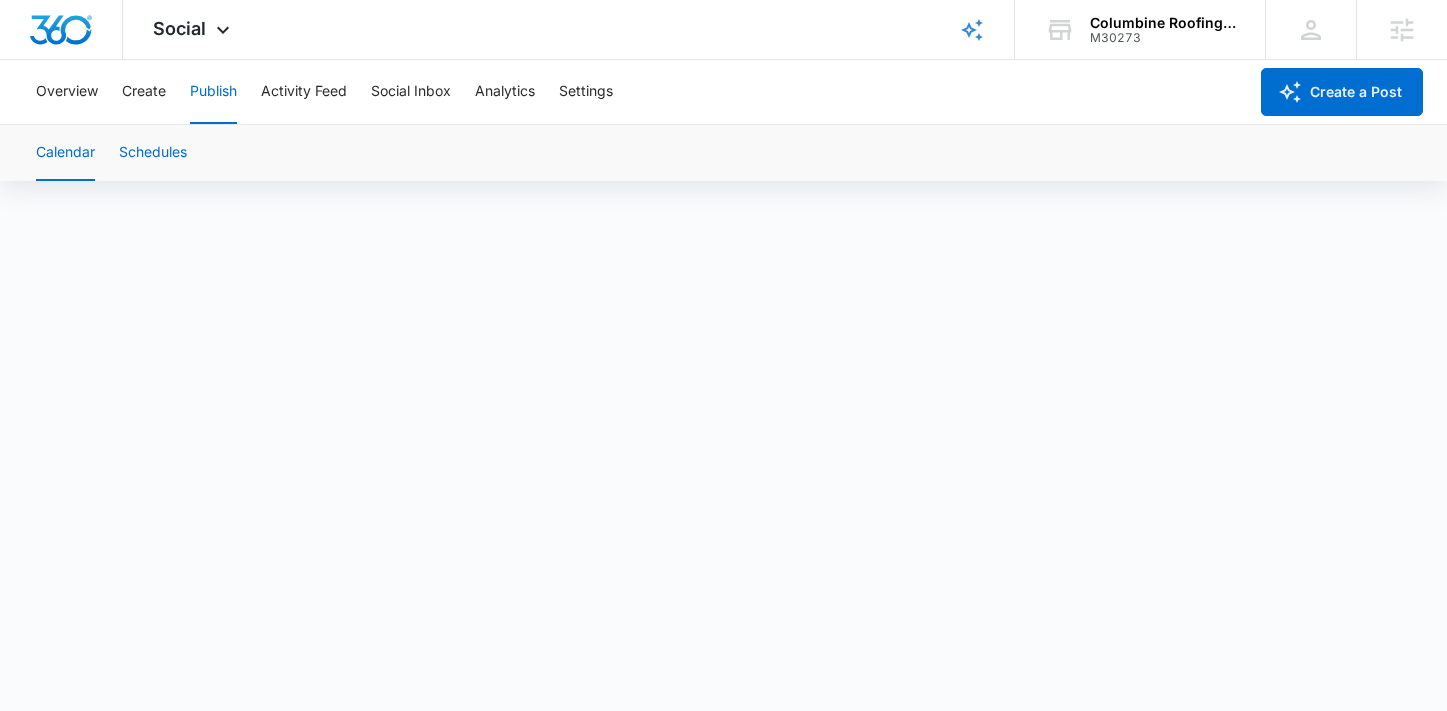 click on "Schedules" at bounding box center [153, 153] 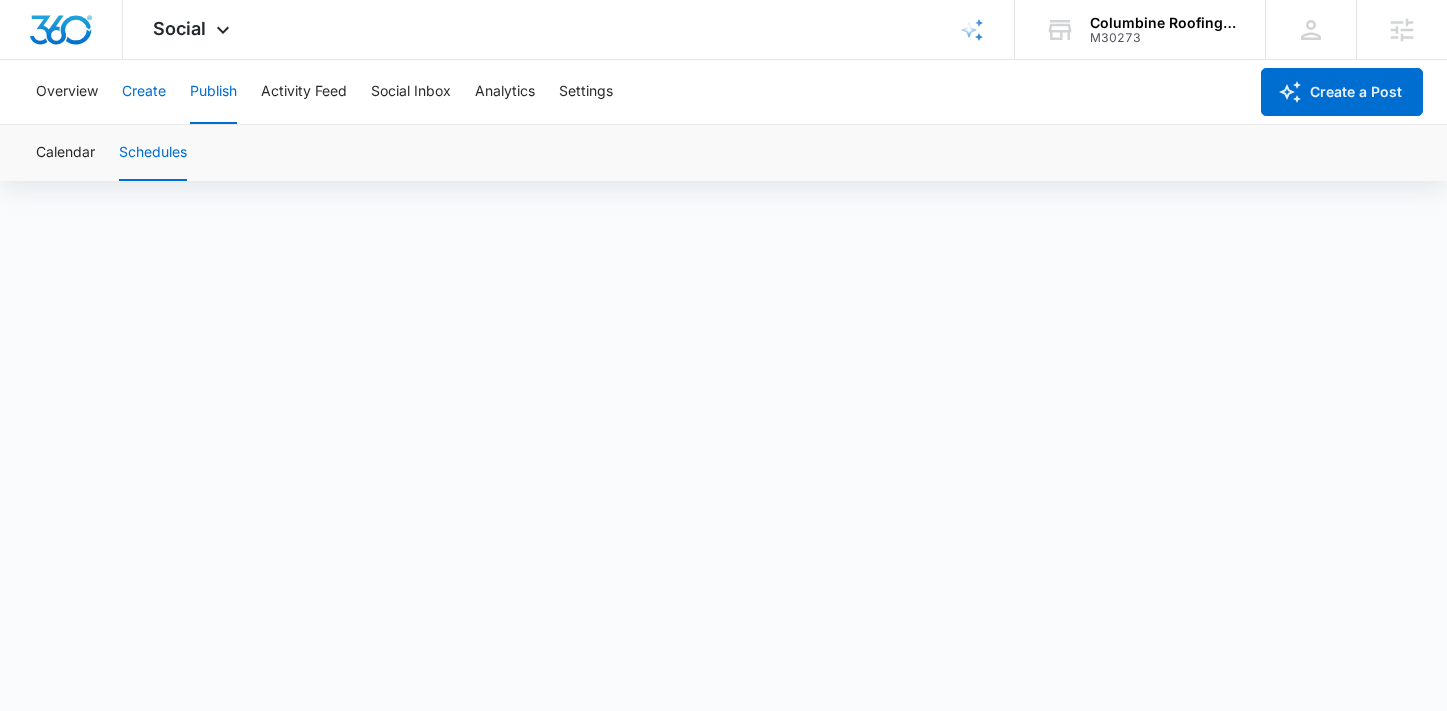click on "Create" at bounding box center (144, 92) 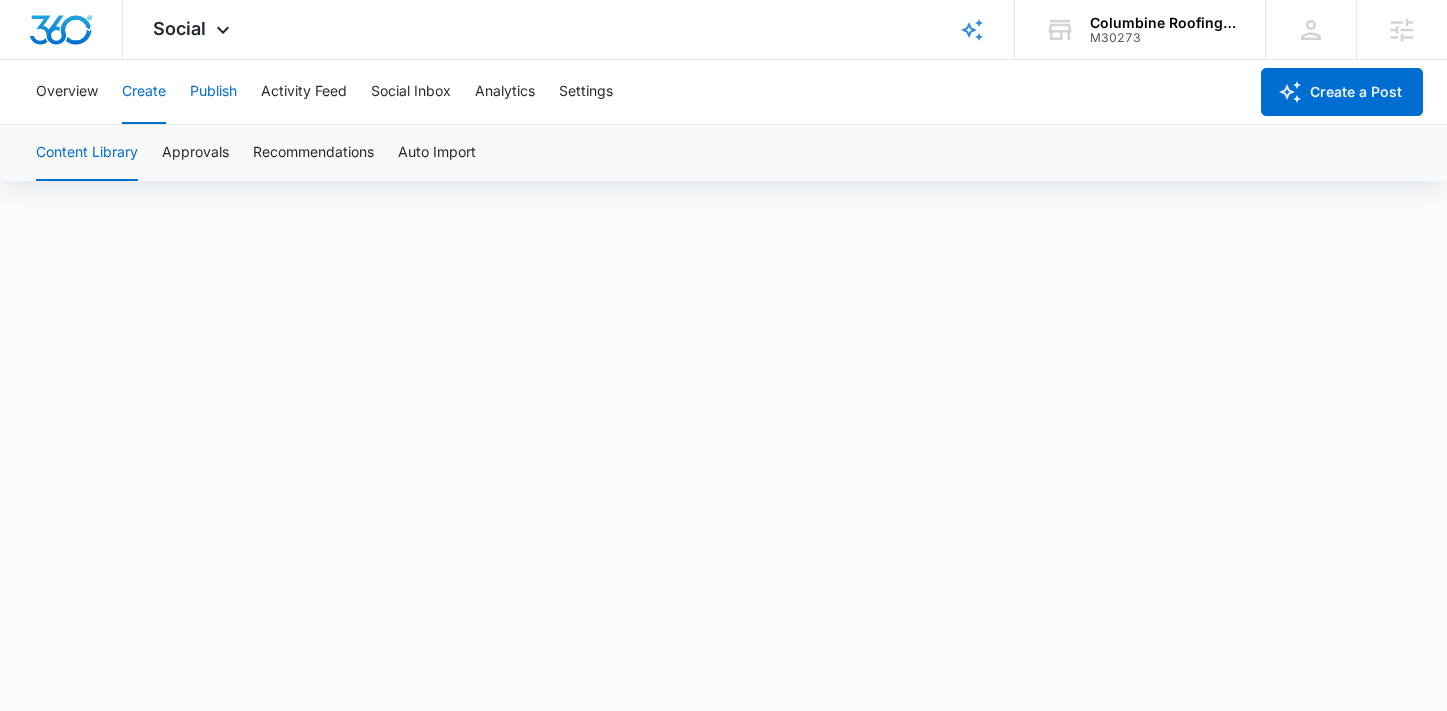 click on "Publish" at bounding box center (213, 92) 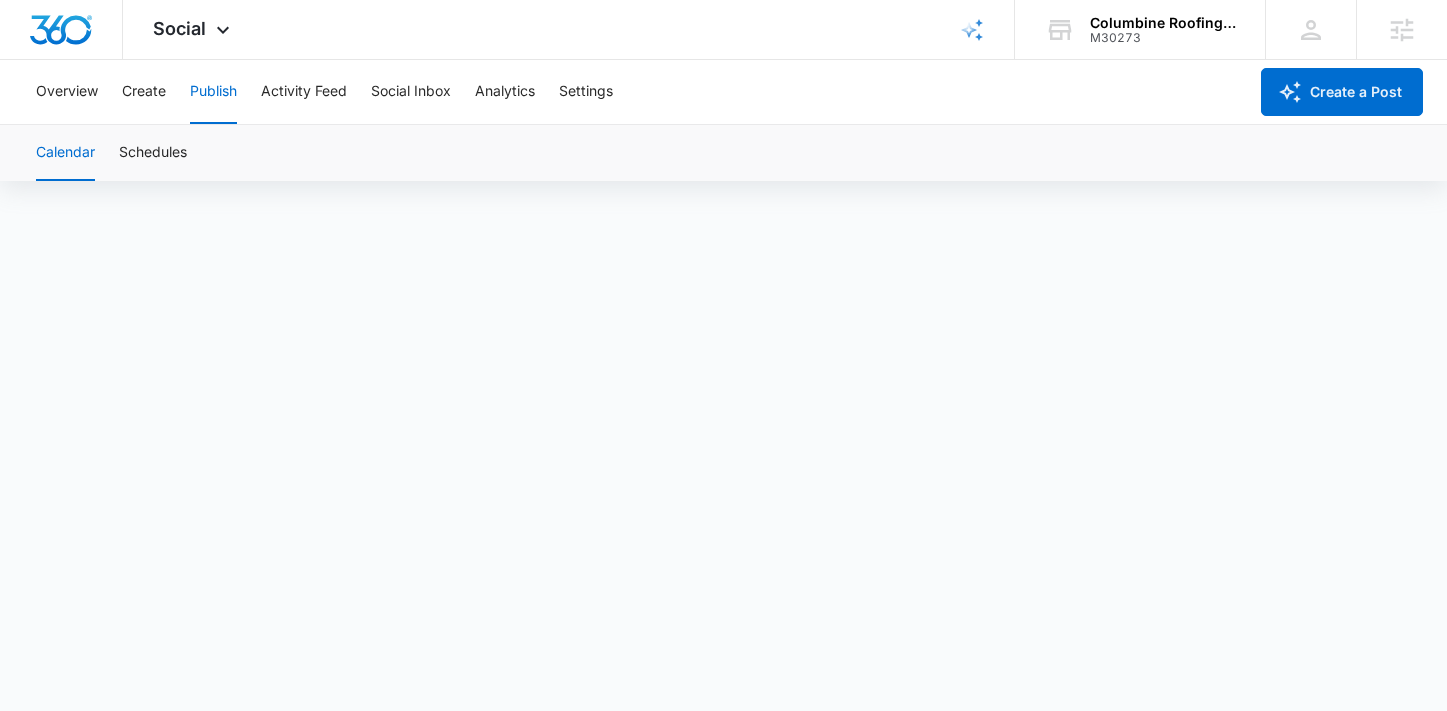 scroll, scrollTop: 14, scrollLeft: 0, axis: vertical 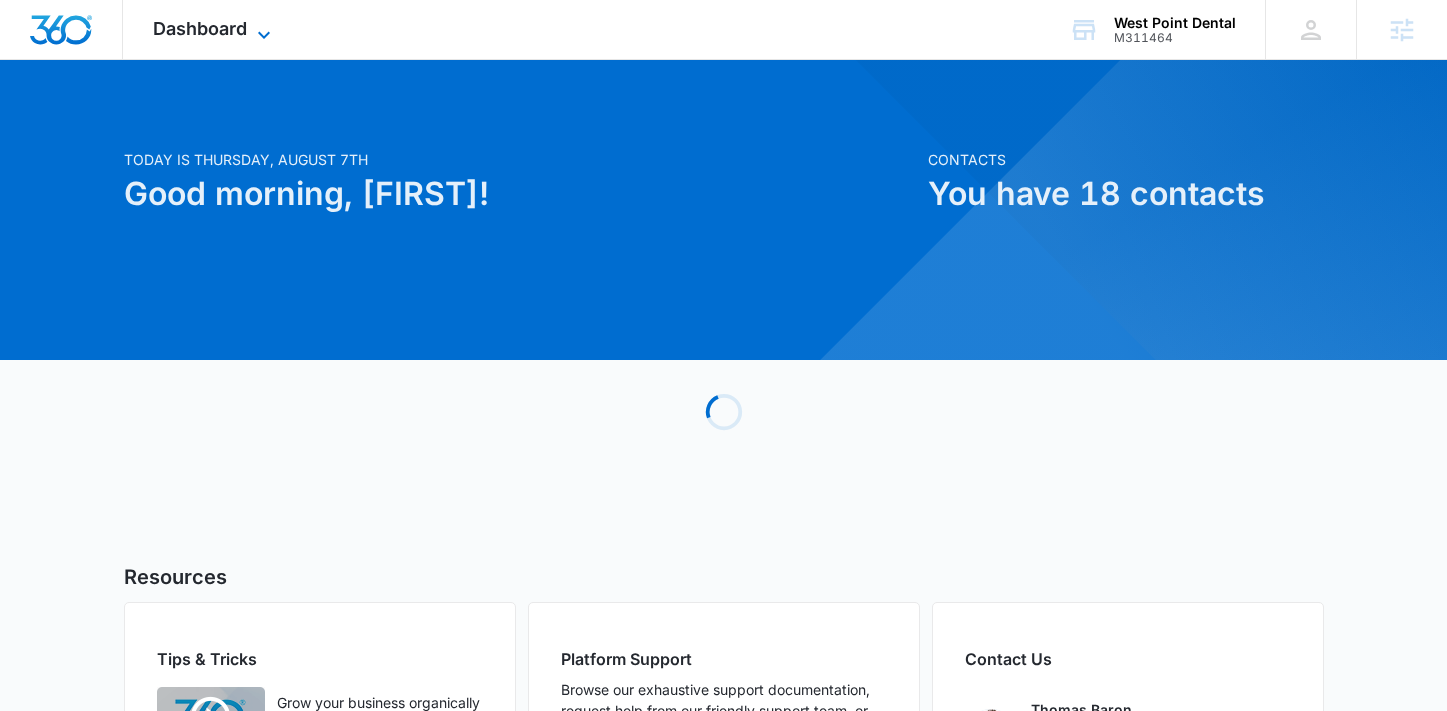 click 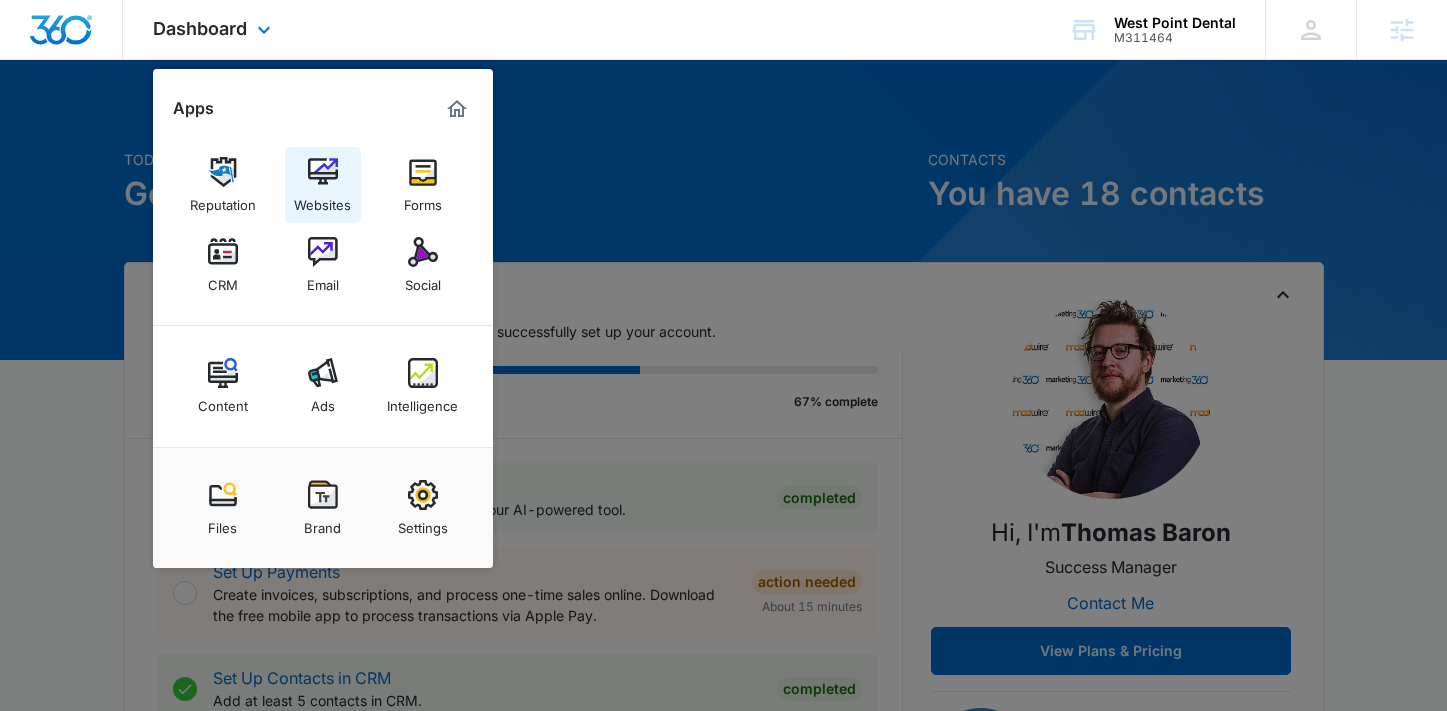 click at bounding box center (323, 172) 